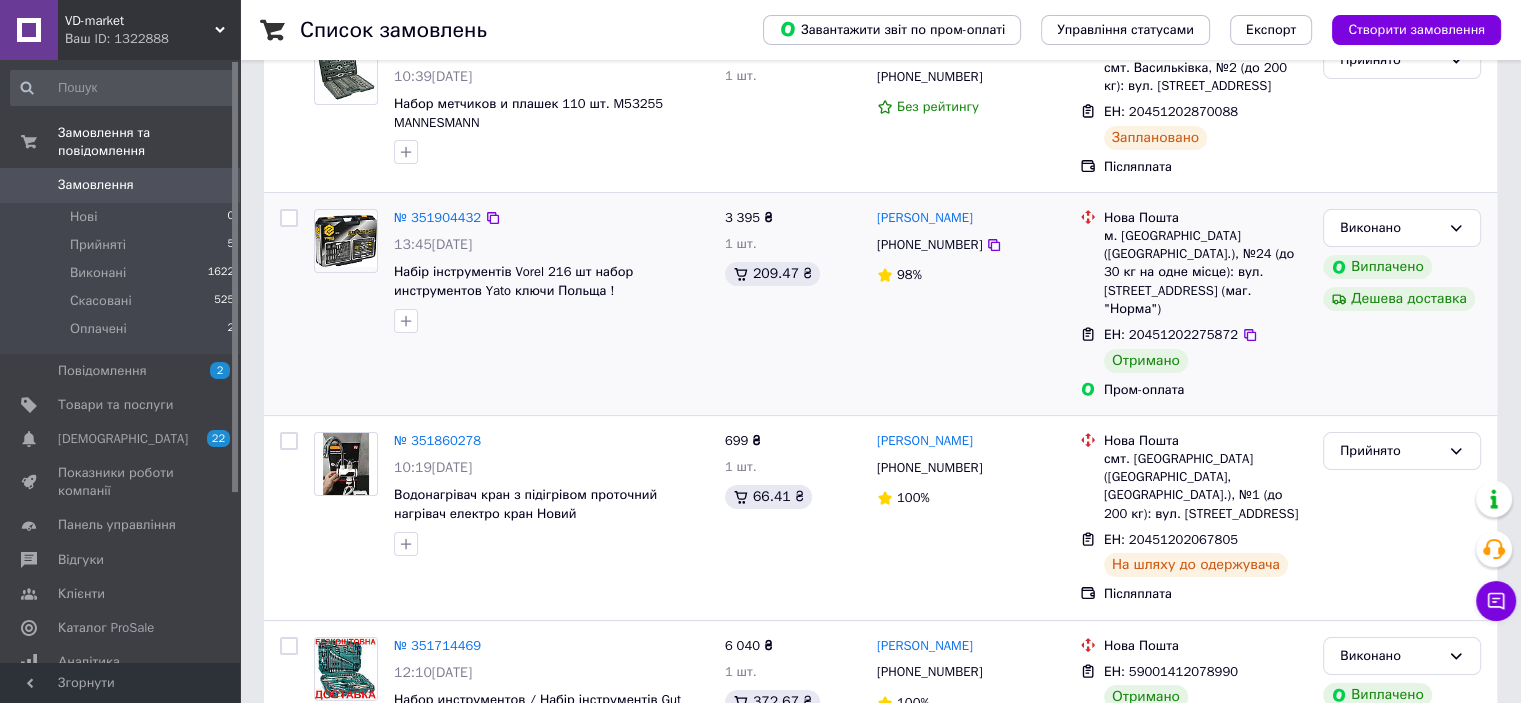 scroll, scrollTop: 200, scrollLeft: 0, axis: vertical 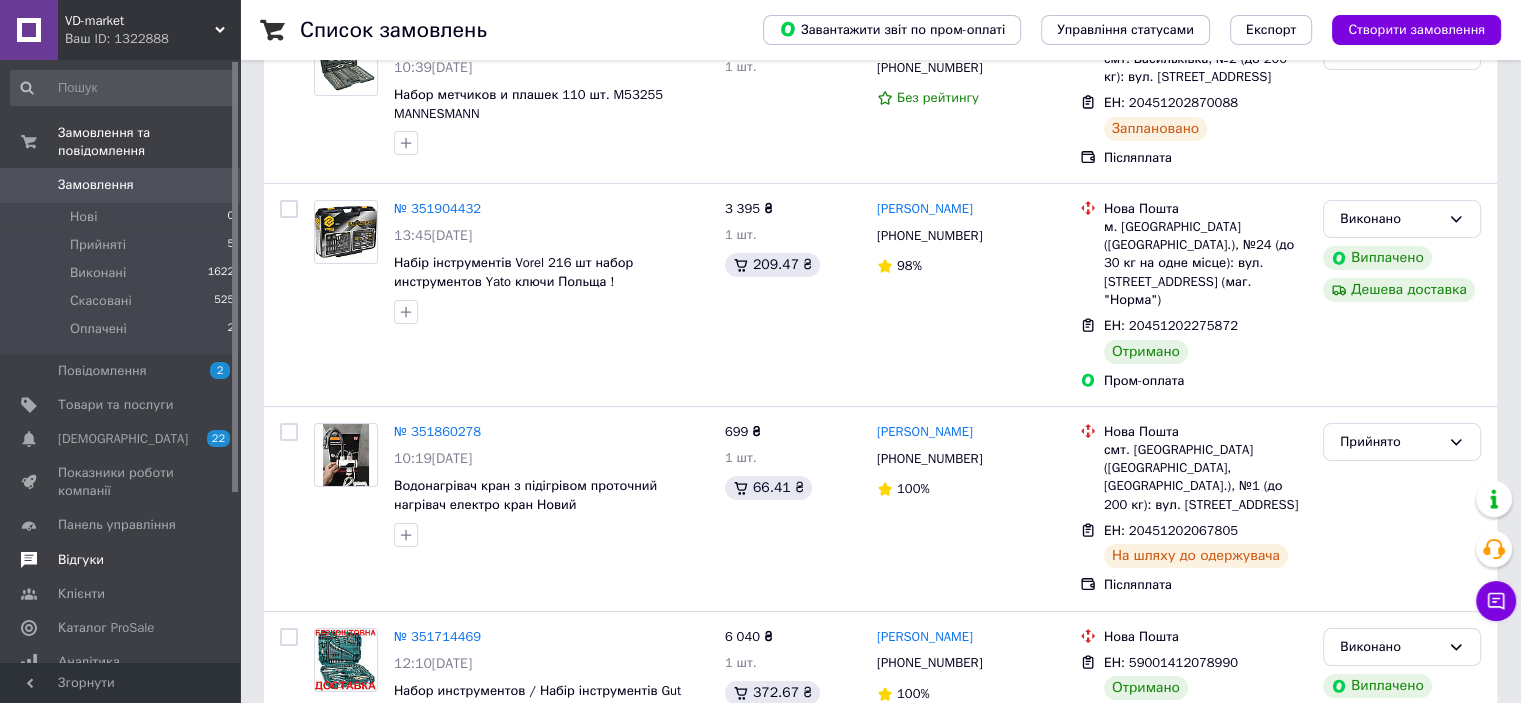click on "Відгуки" at bounding box center [81, 560] 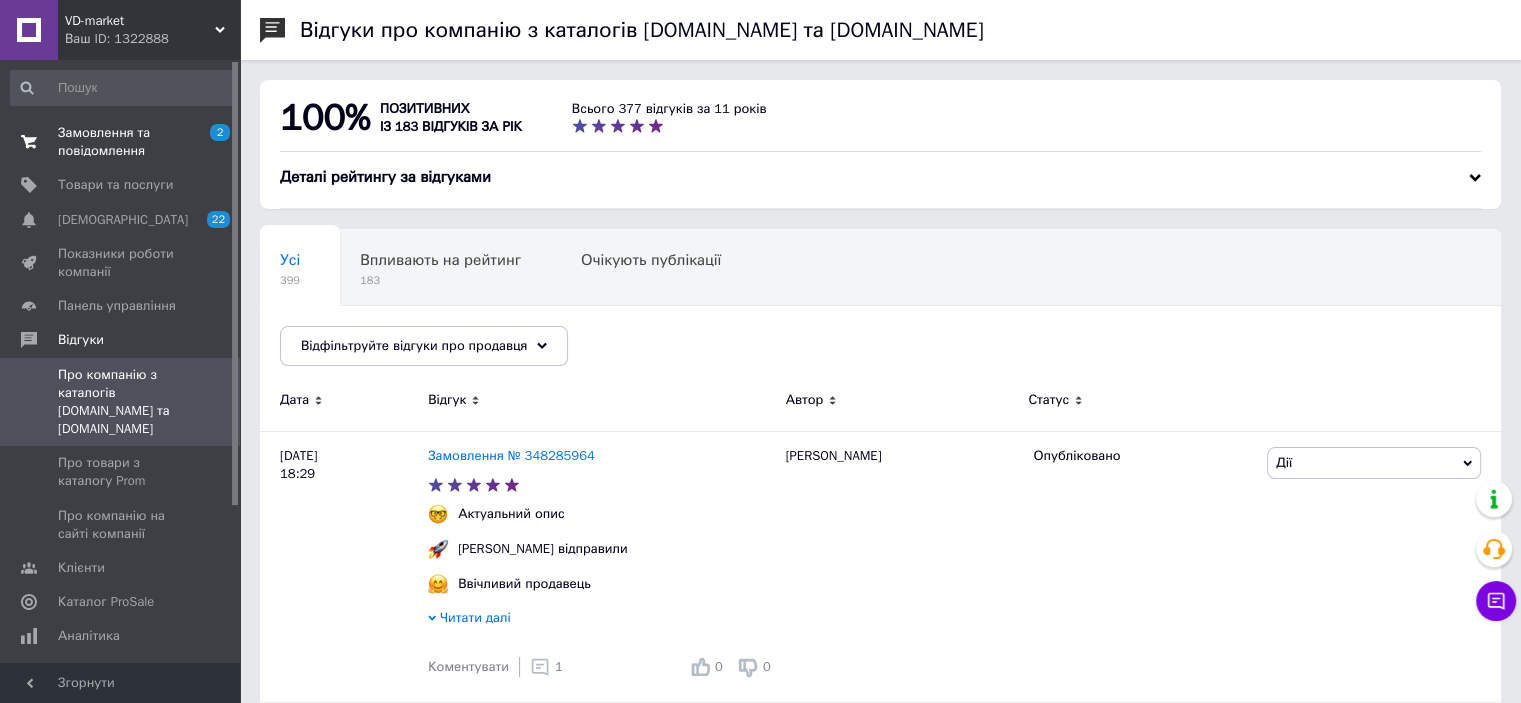 click on "Замовлення та повідомлення" at bounding box center (121, 142) 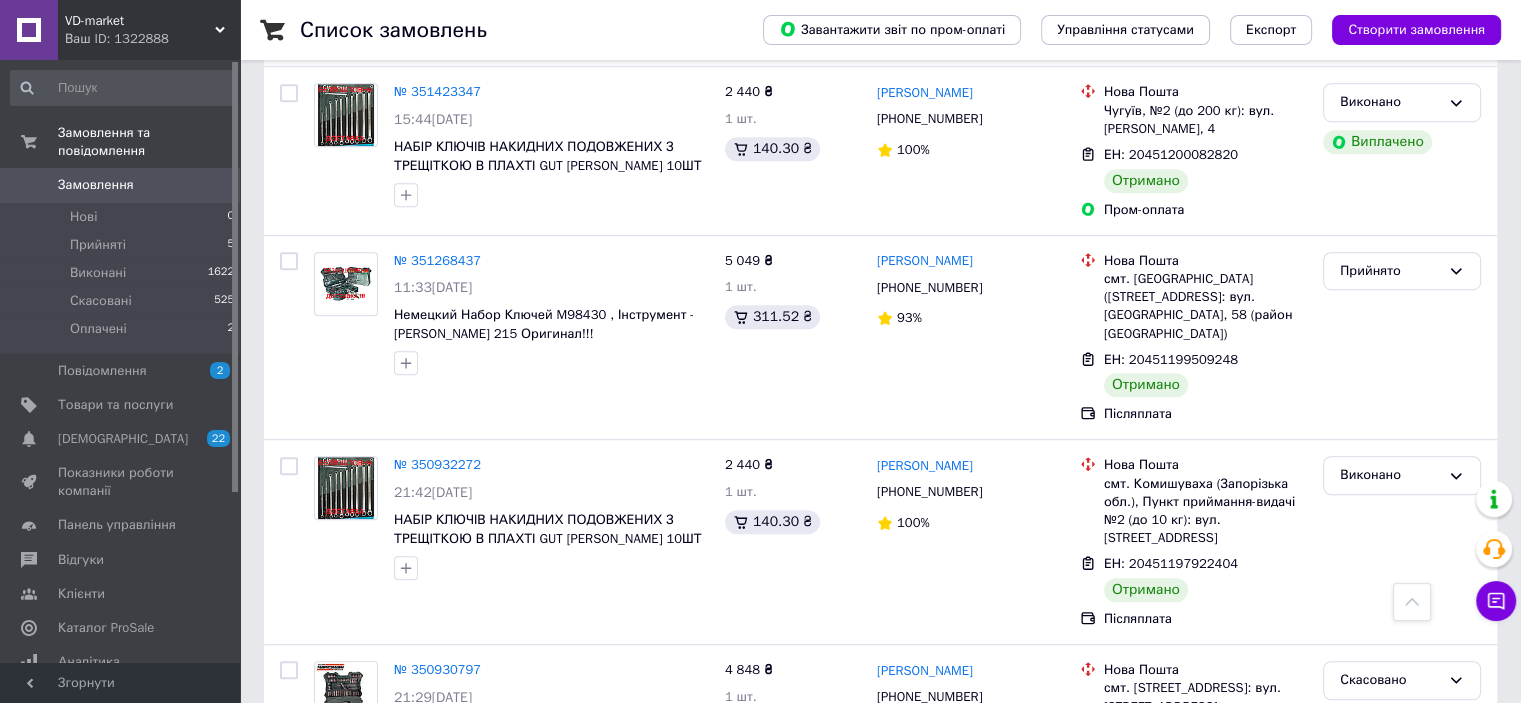 scroll, scrollTop: 1300, scrollLeft: 0, axis: vertical 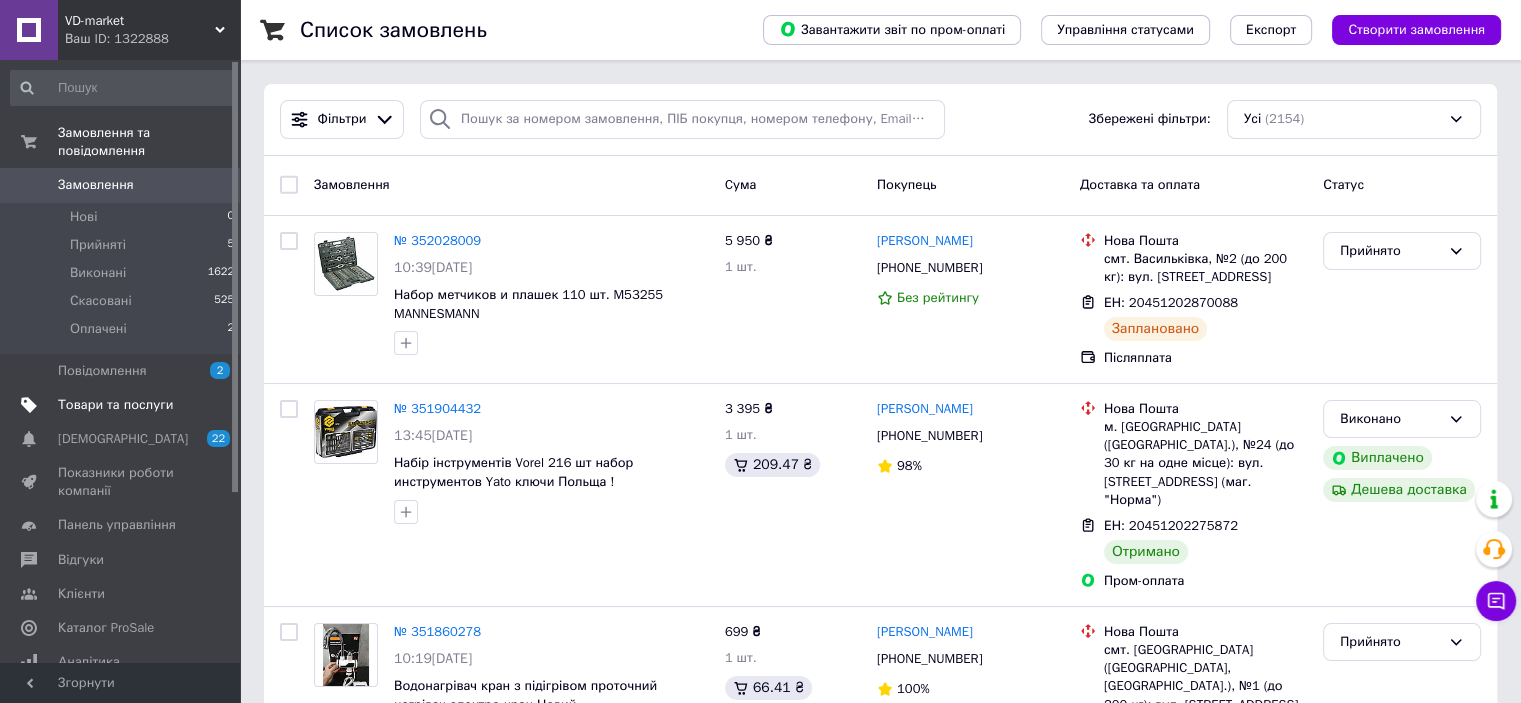 click on "Товари та послуги" at bounding box center [115, 405] 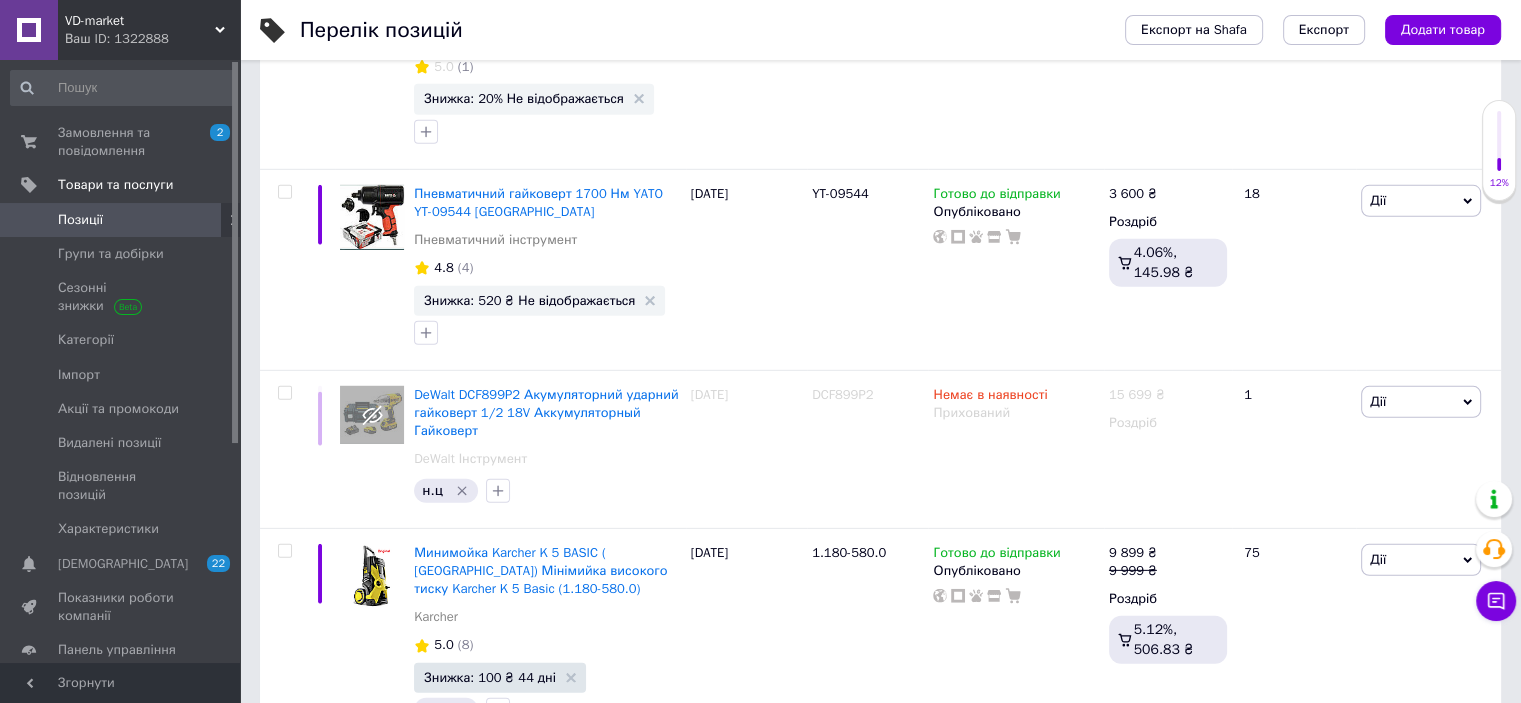 scroll, scrollTop: 8329, scrollLeft: 0, axis: vertical 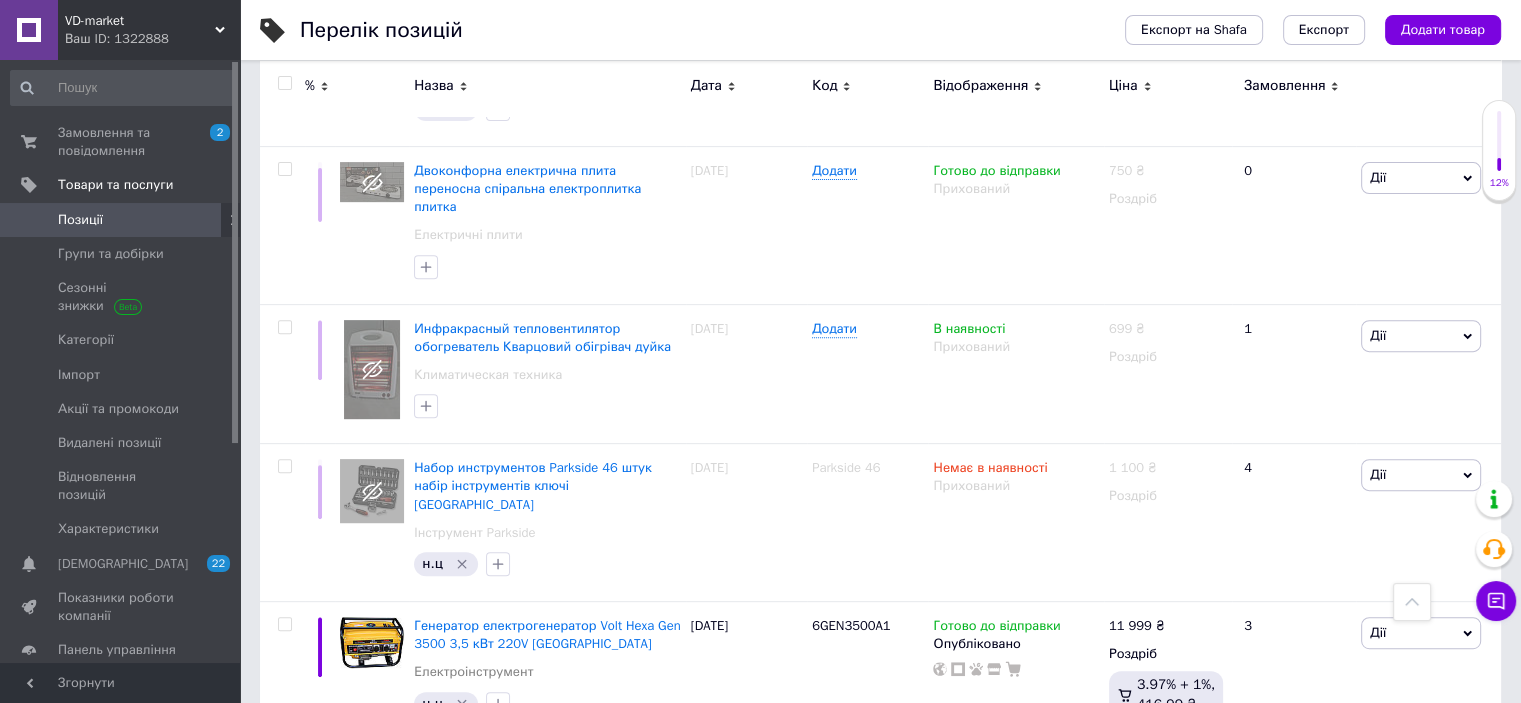 click on "2" at bounding box center [327, 941] 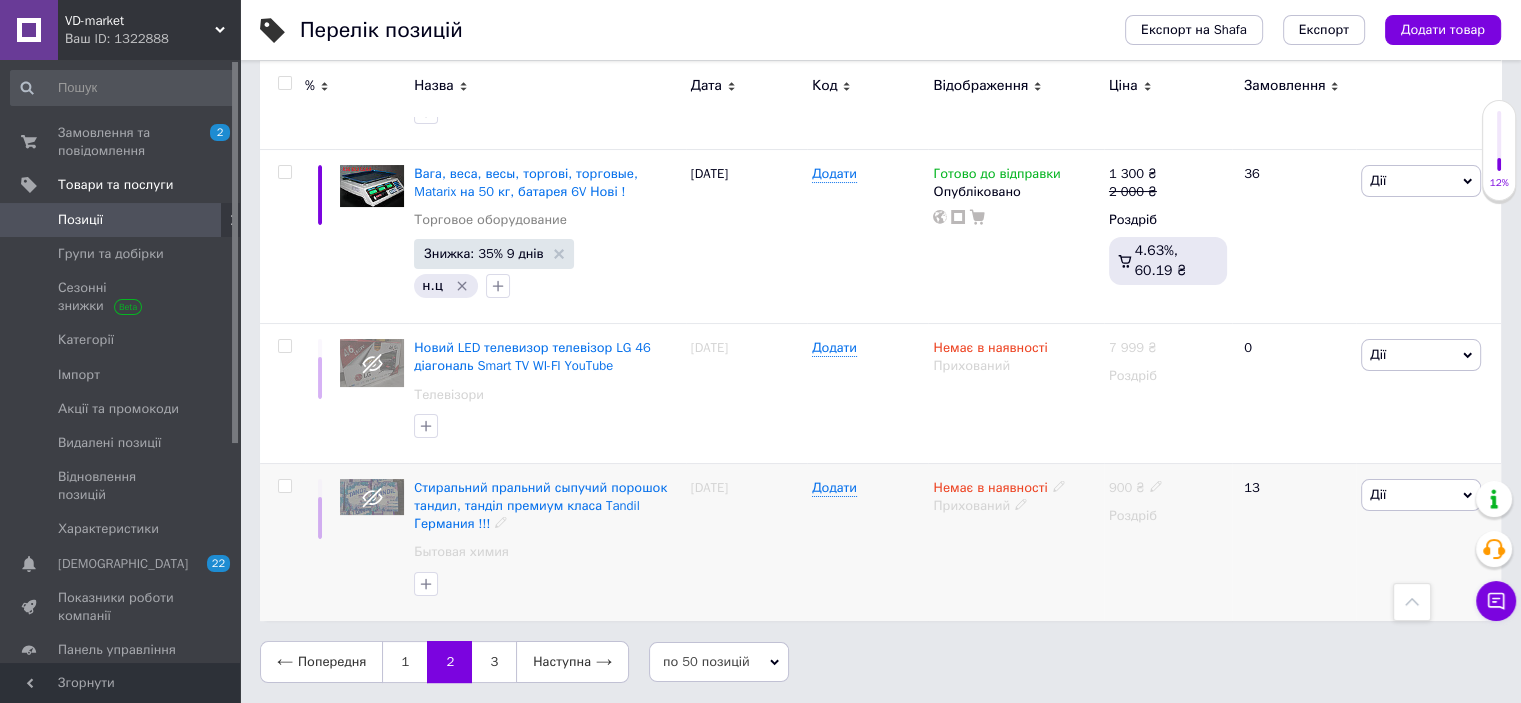 scroll, scrollTop: 7630, scrollLeft: 0, axis: vertical 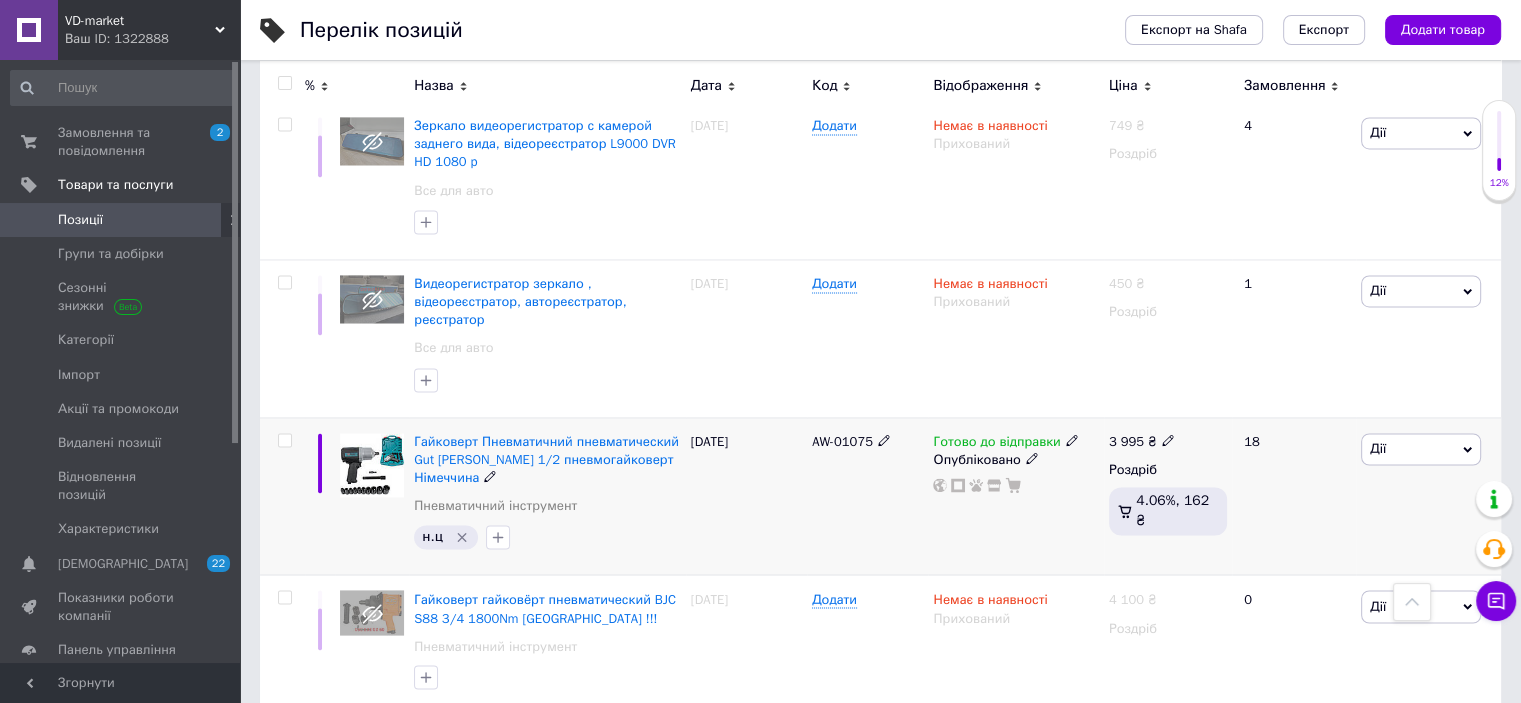 click 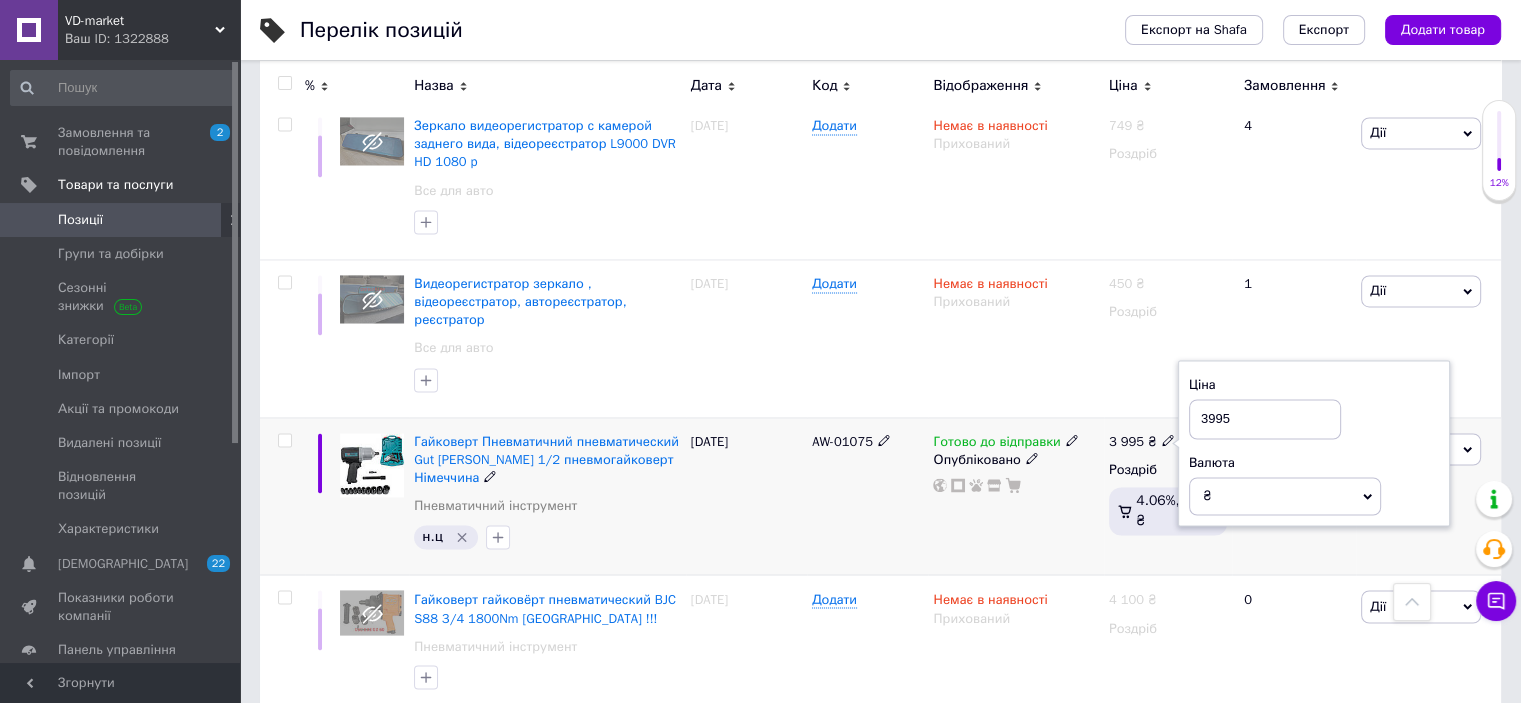 click 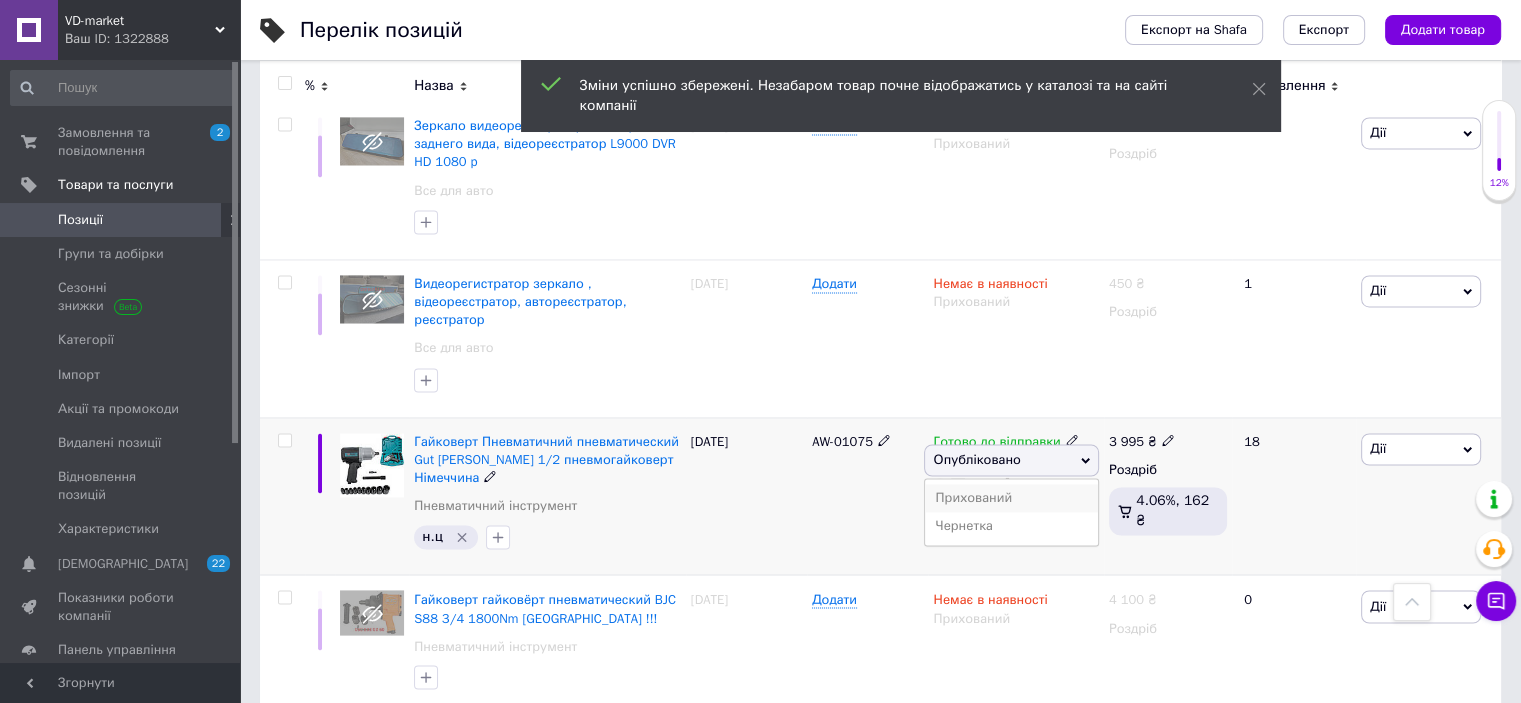 click on "Прихований" at bounding box center (1011, 498) 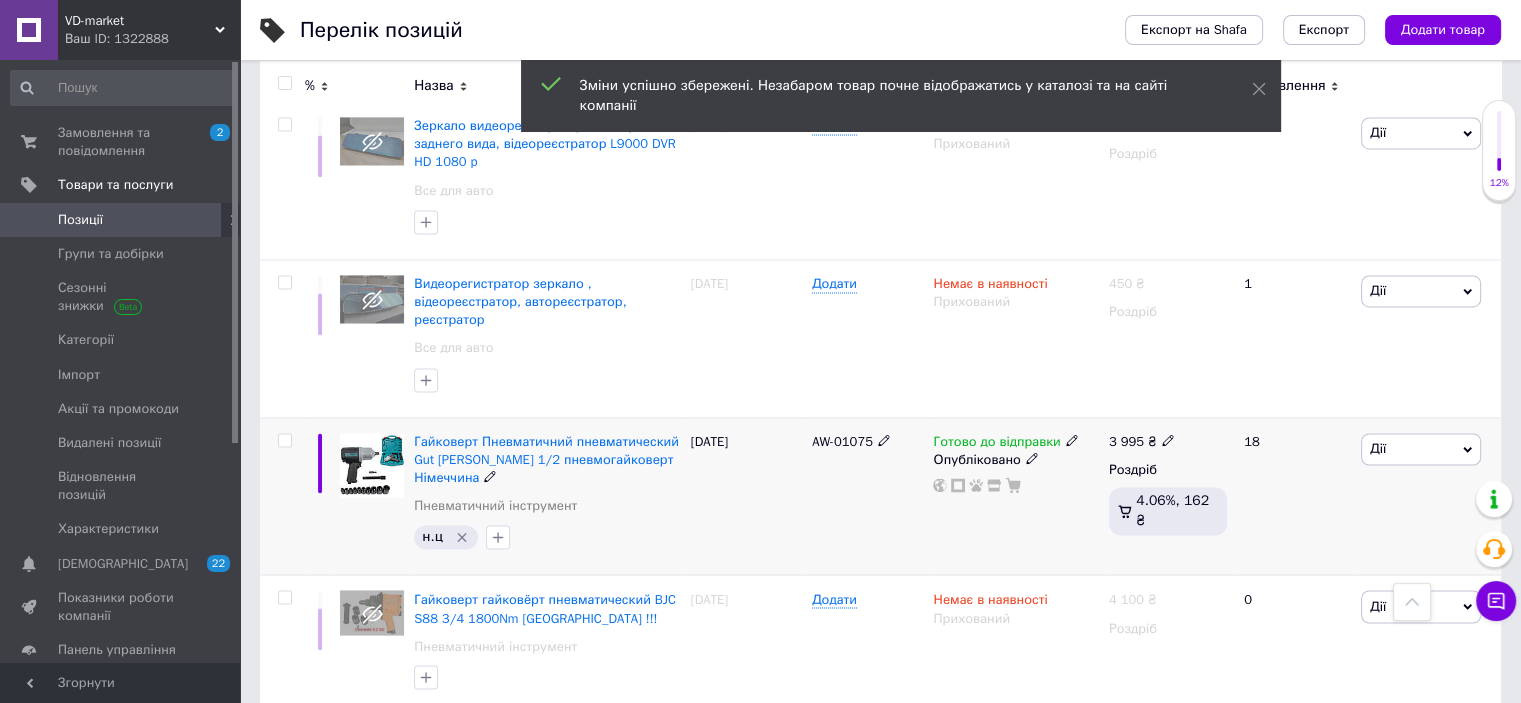 click on "Готово до відправки Опубліковано" at bounding box center (1015, 496) 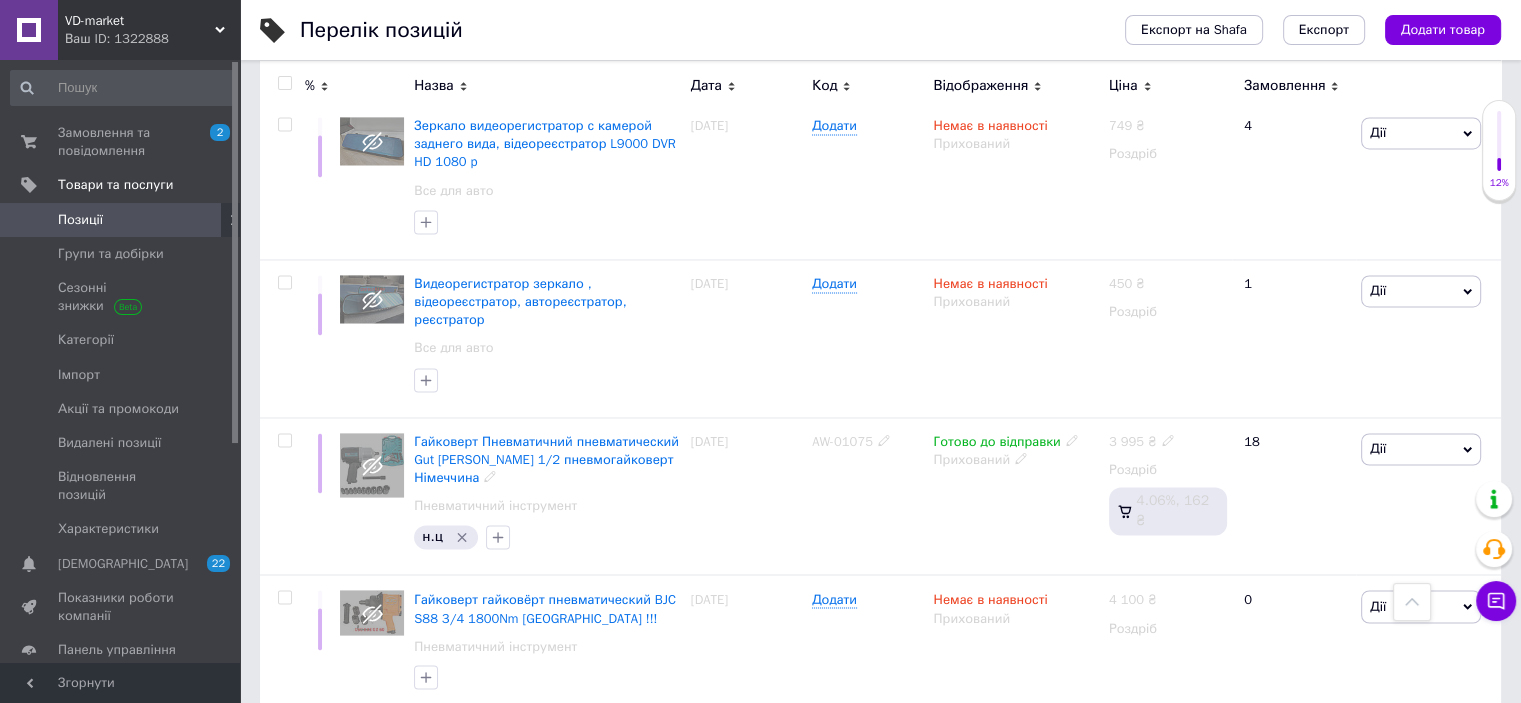 click 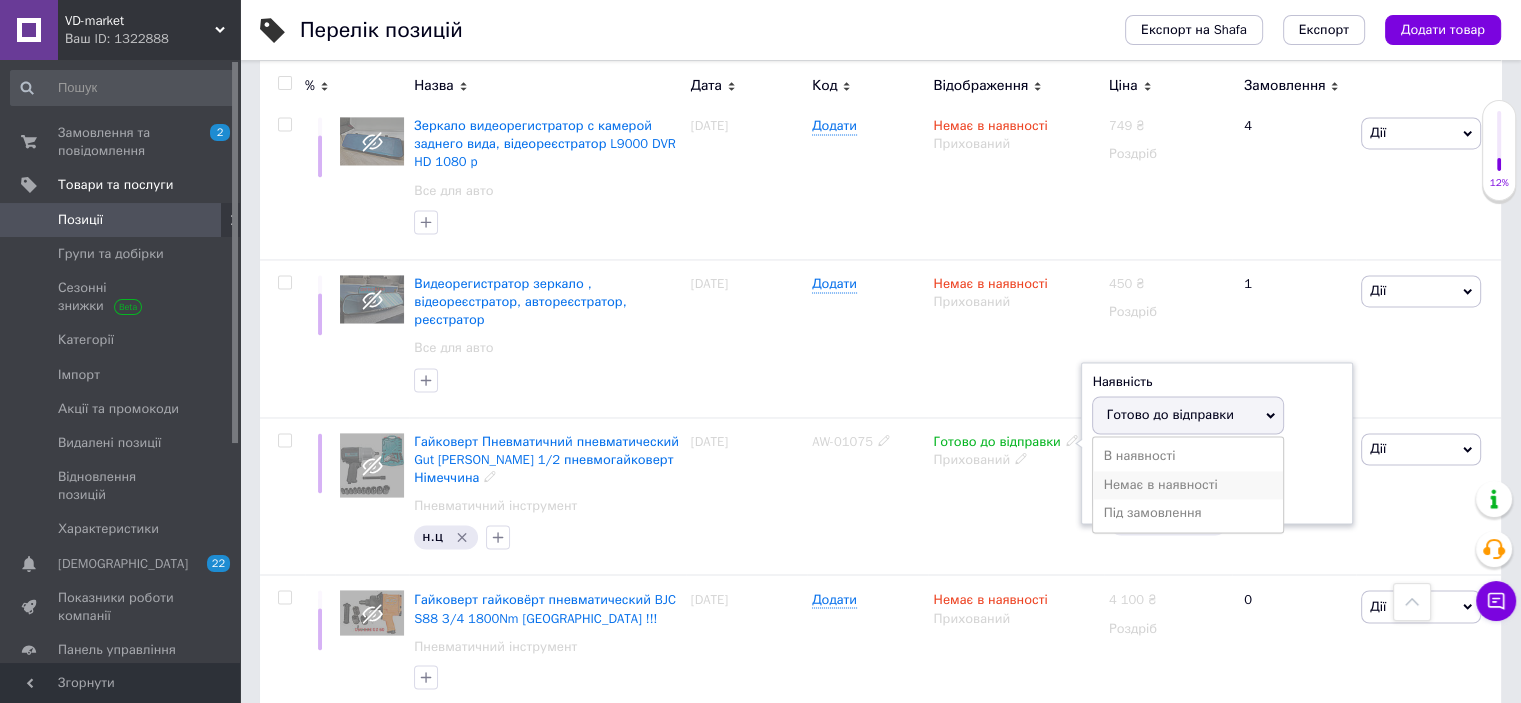 click on "Немає в наявності" at bounding box center (1188, 485) 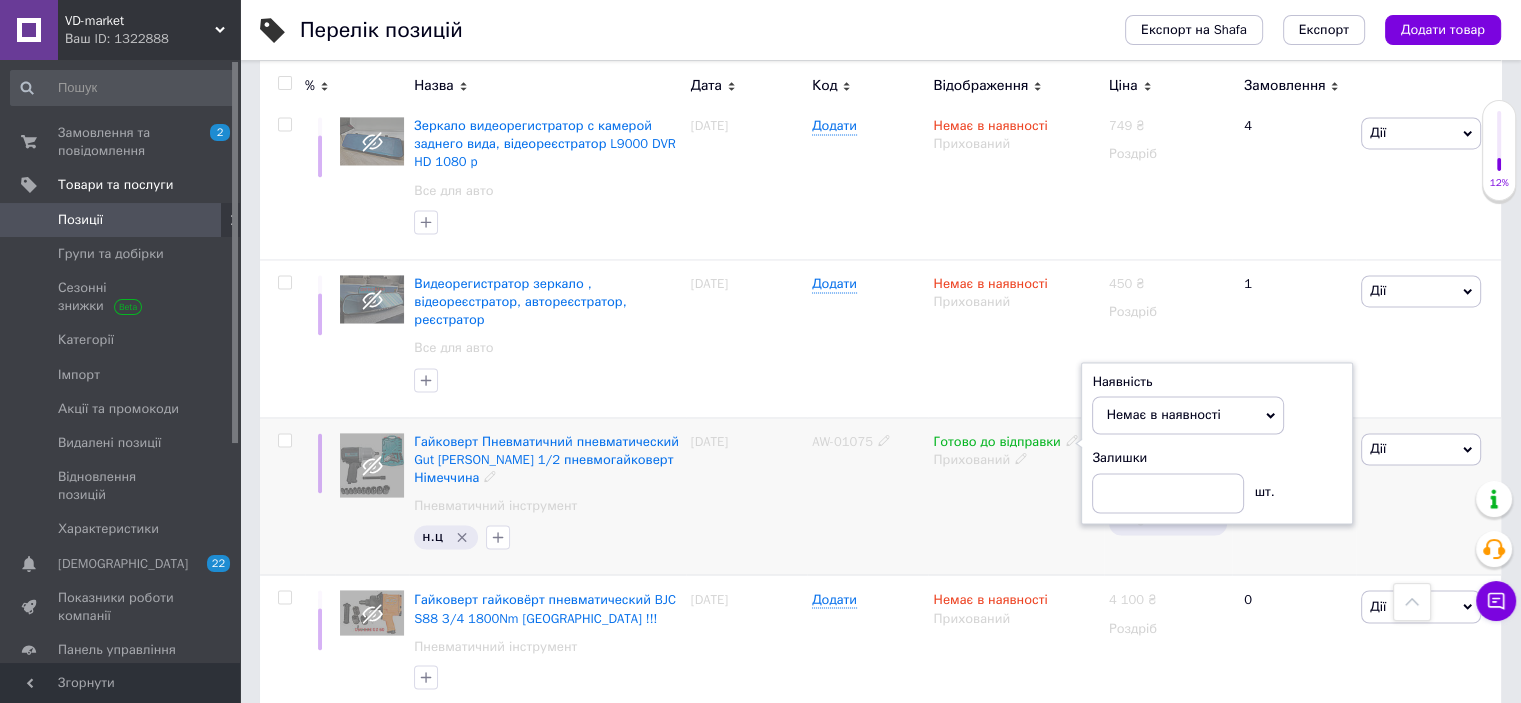 click on "Готово до відправки Наявність Немає в наявності В наявності Під замовлення Готово до відправки Залишки шт. Прихований" at bounding box center (1015, 496) 